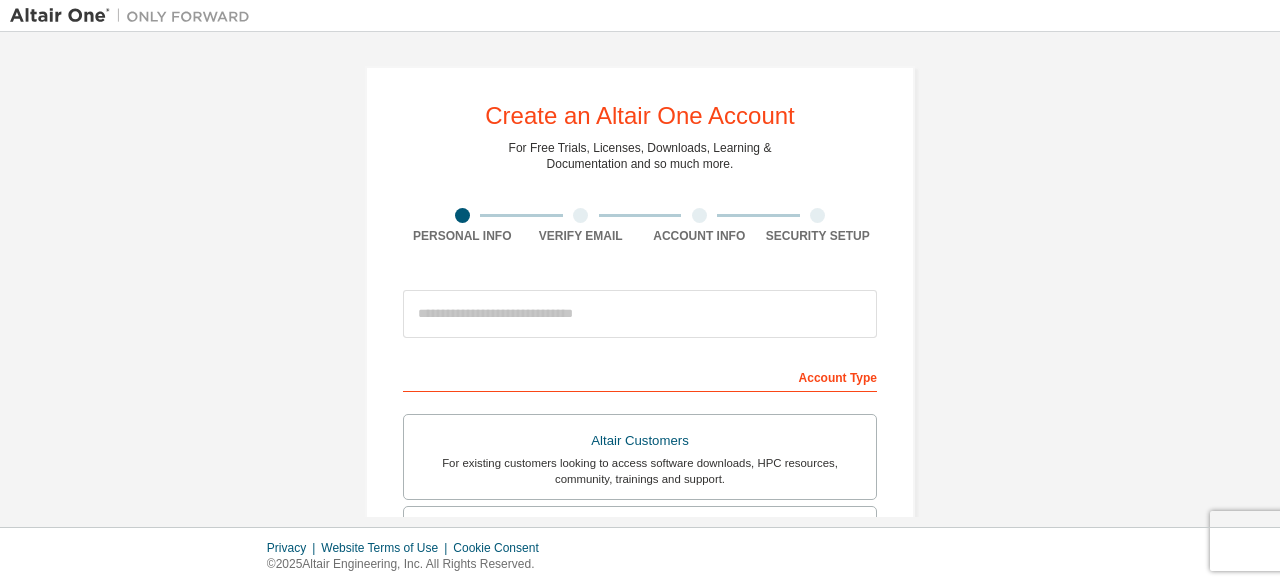 scroll, scrollTop: 0, scrollLeft: 0, axis: both 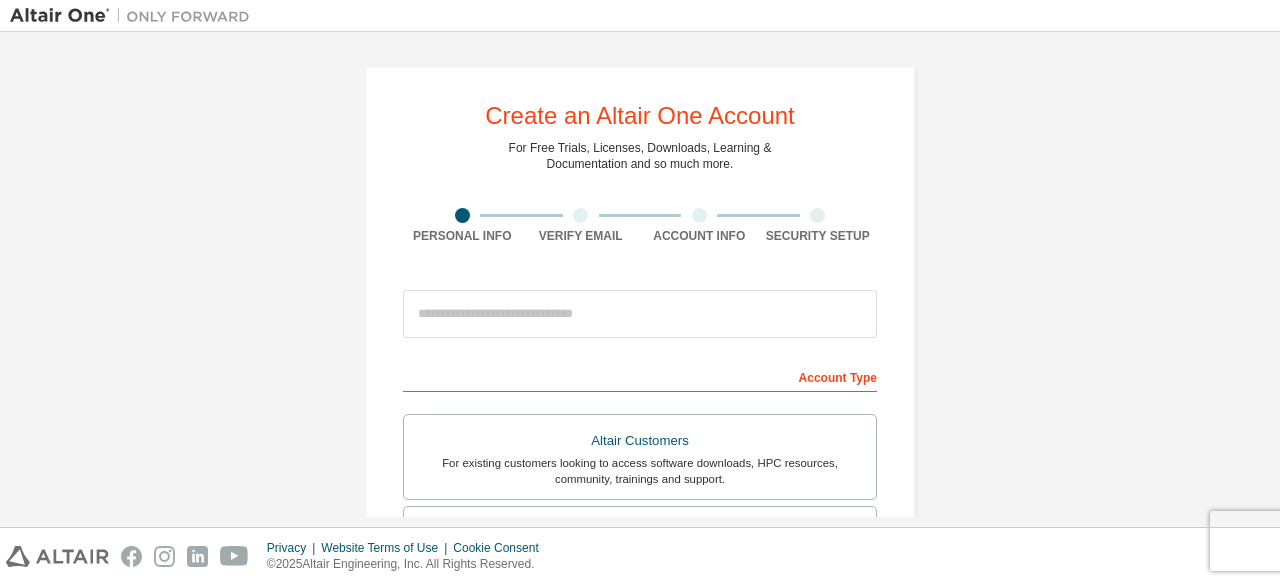 drag, startPoint x: 1279, startPoint y: 59, endPoint x: 1268, endPoint y: 75, distance: 19.416489 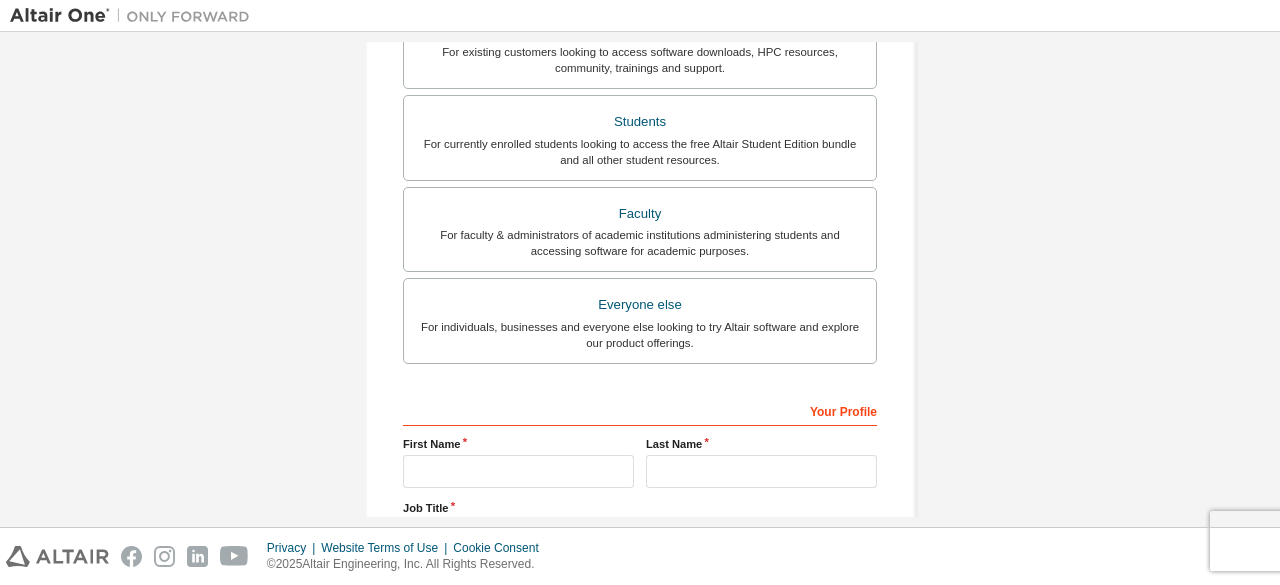 scroll, scrollTop: 578, scrollLeft: 0, axis: vertical 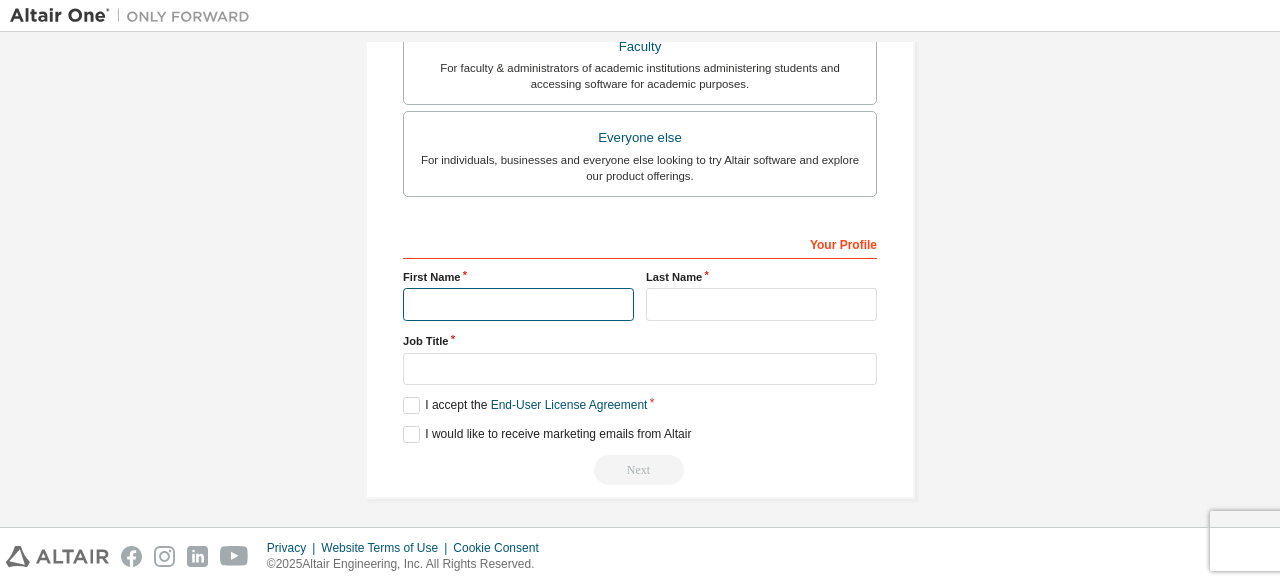 click at bounding box center [518, 304] 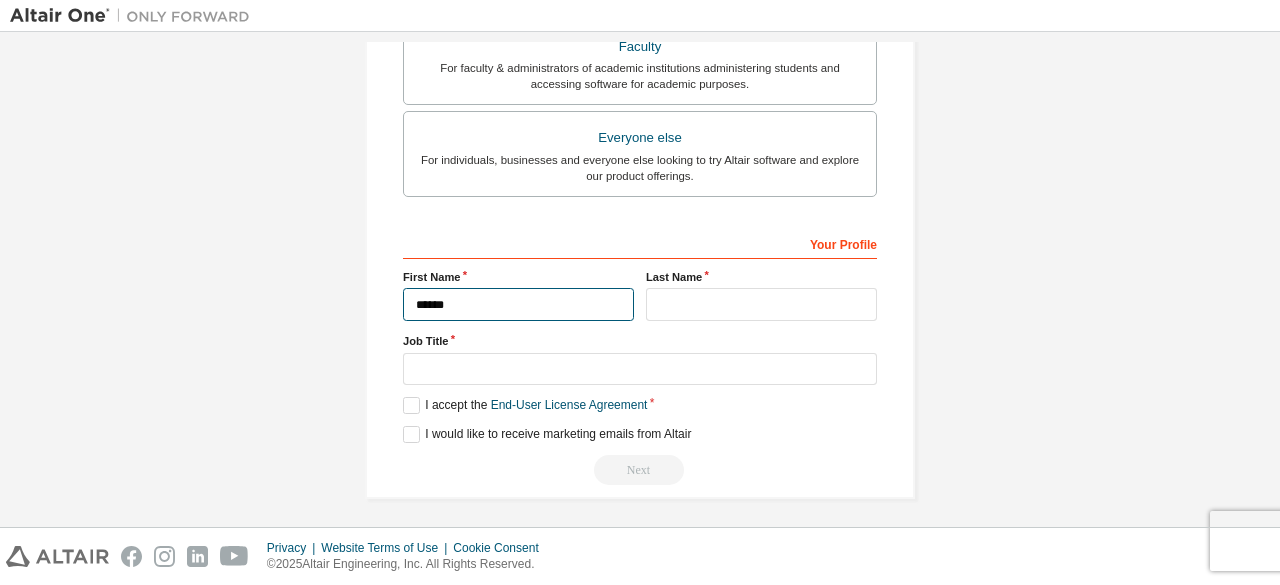 type on "******" 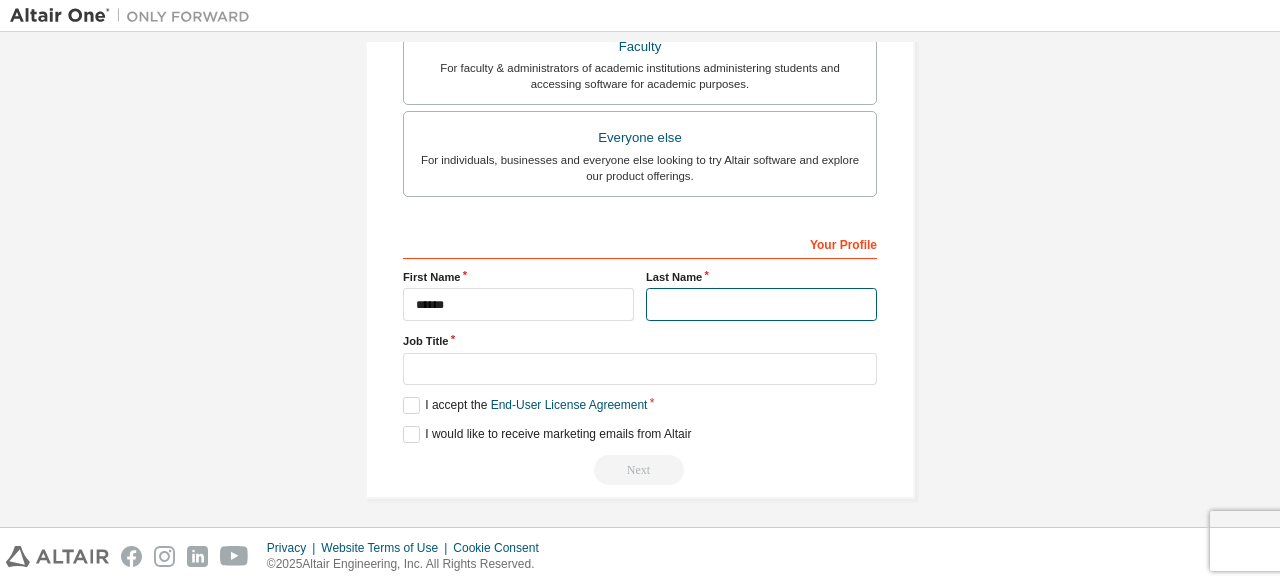 click at bounding box center (761, 304) 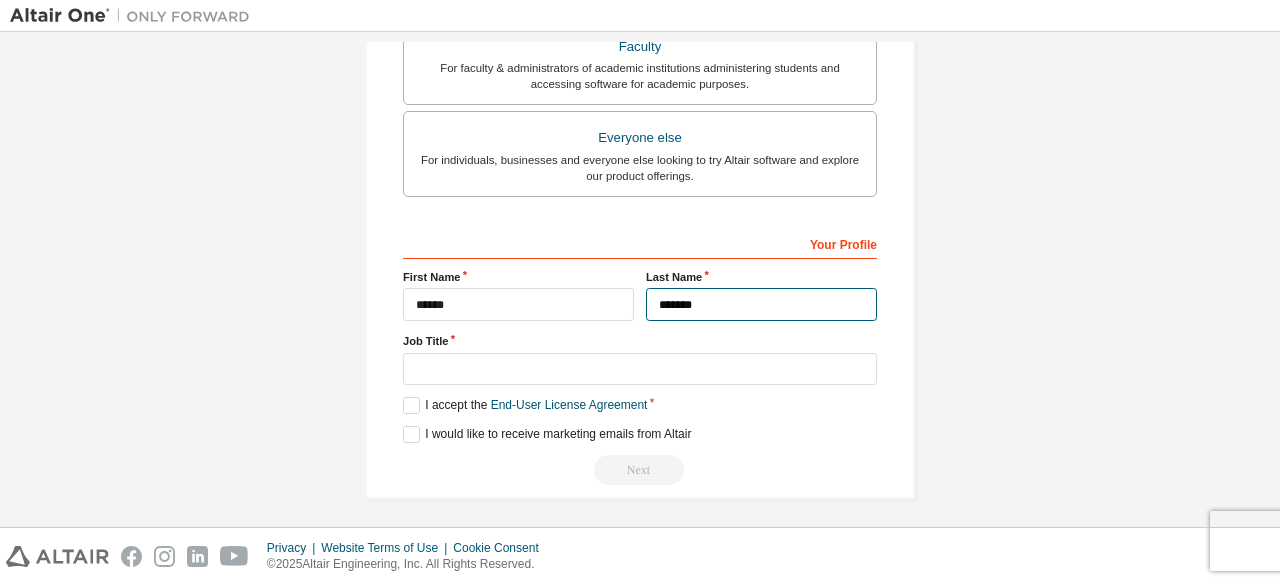 type on "*******" 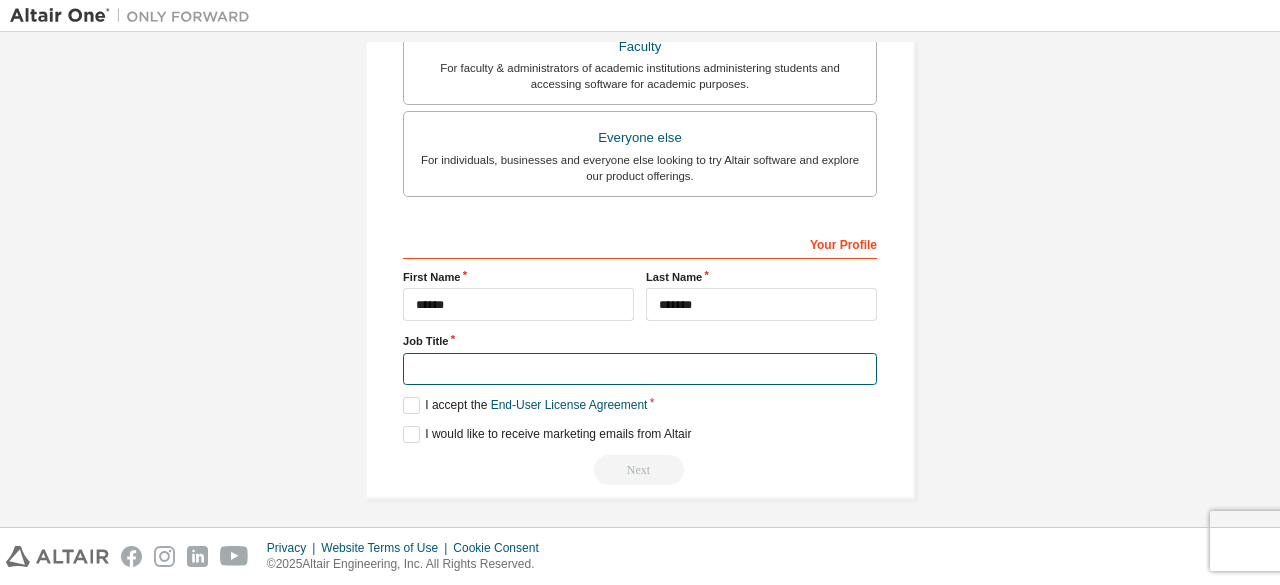 click at bounding box center [640, 369] 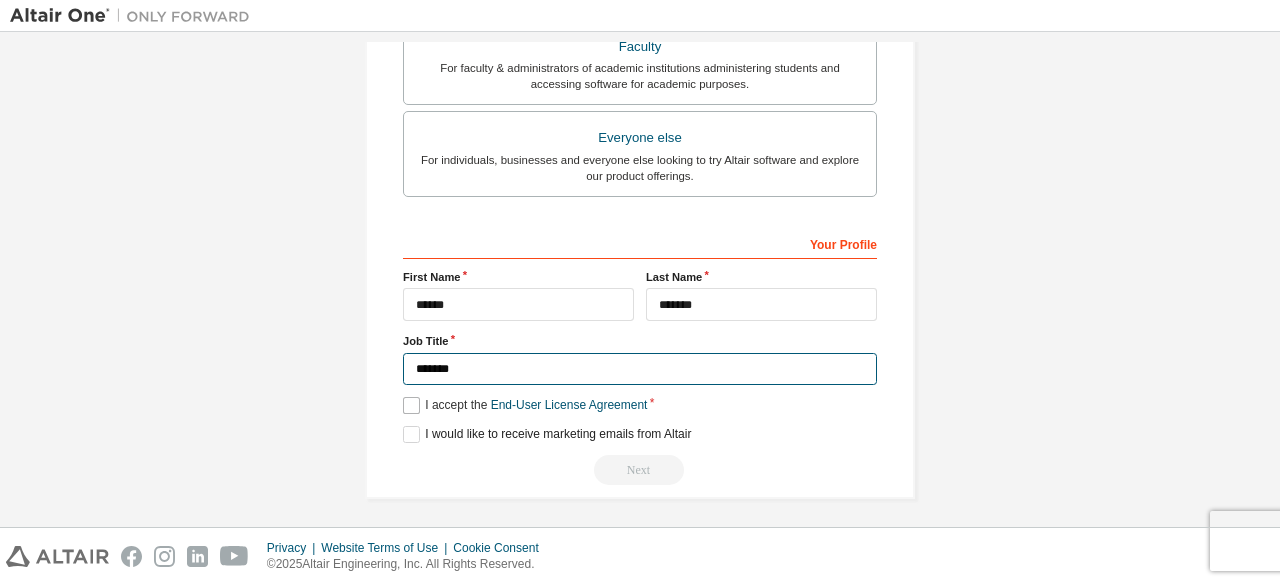 type on "*******" 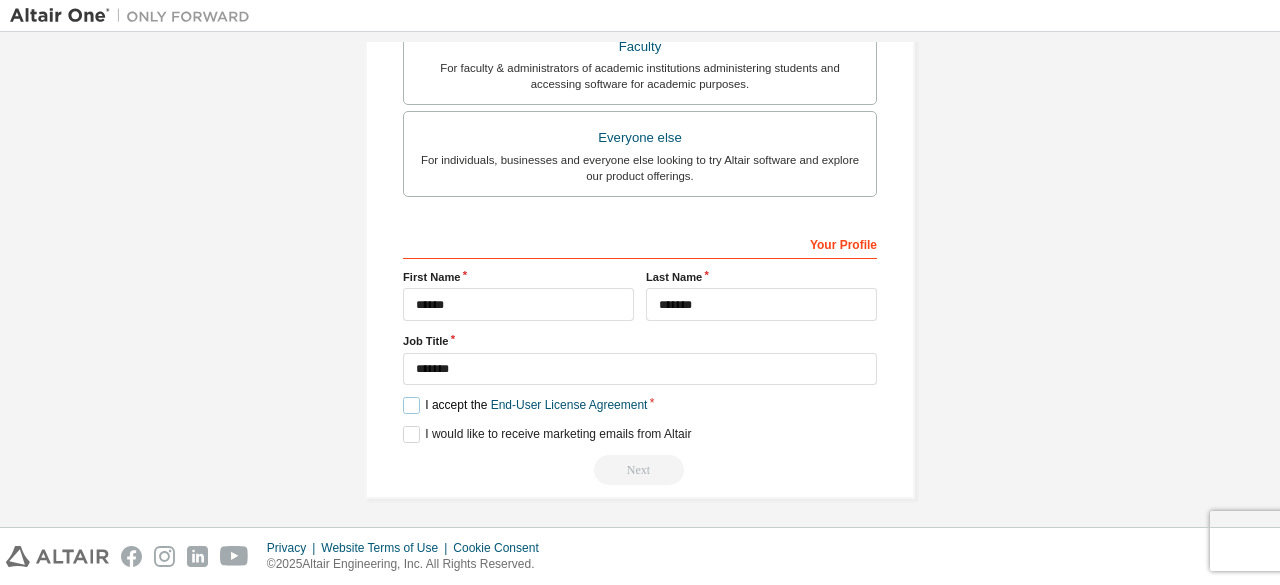 click on "I accept the    End-User License Agreement" at bounding box center (525, 405) 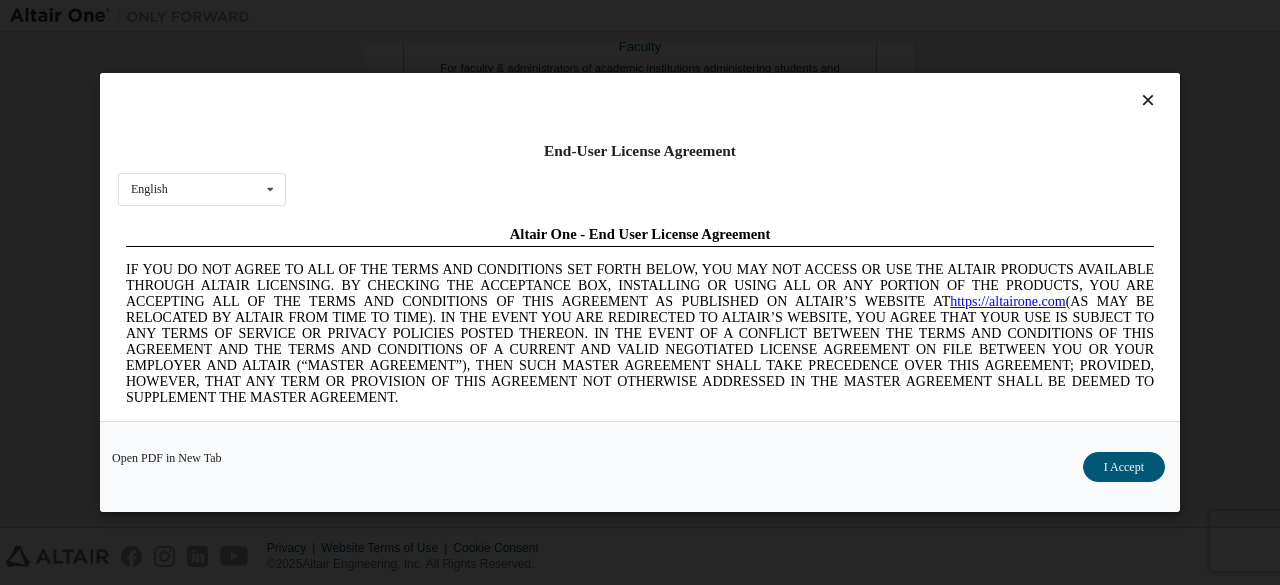 scroll, scrollTop: 0, scrollLeft: 0, axis: both 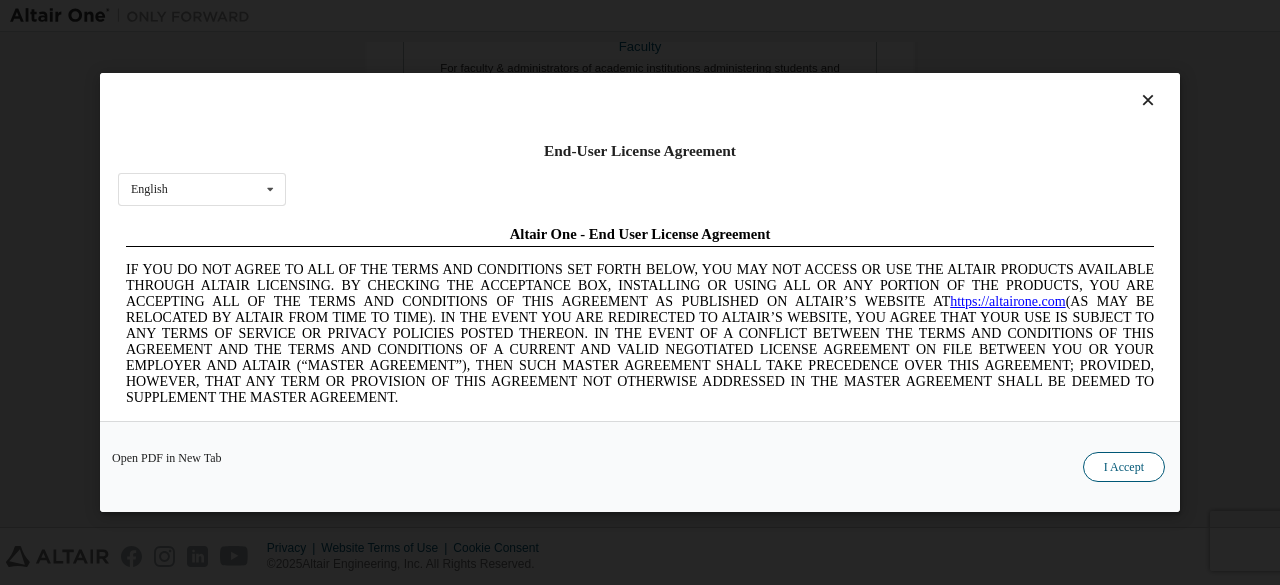 click on "I Accept" at bounding box center [1124, 467] 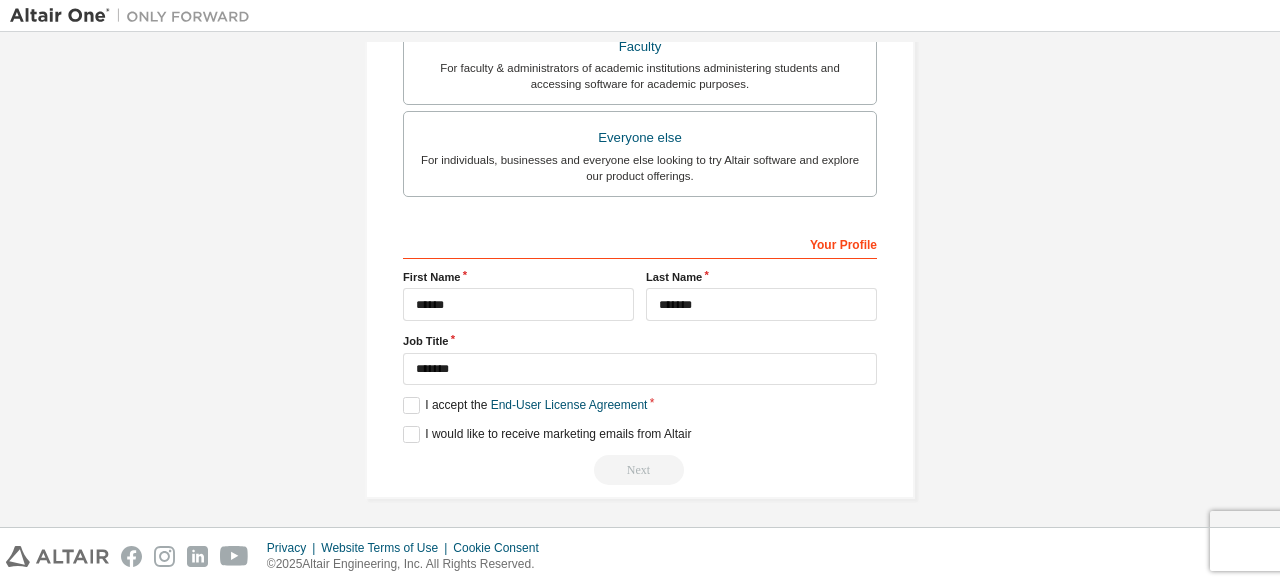 click on "Next" at bounding box center (640, 470) 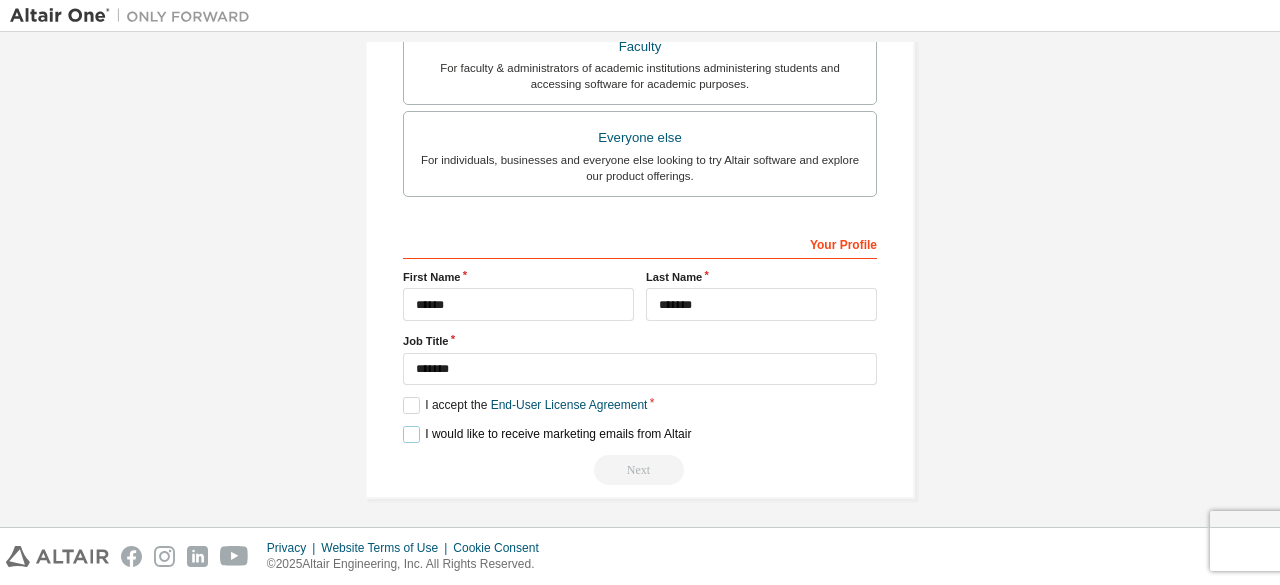 click on "I would like to receive marketing emails from Altair" at bounding box center [547, 434] 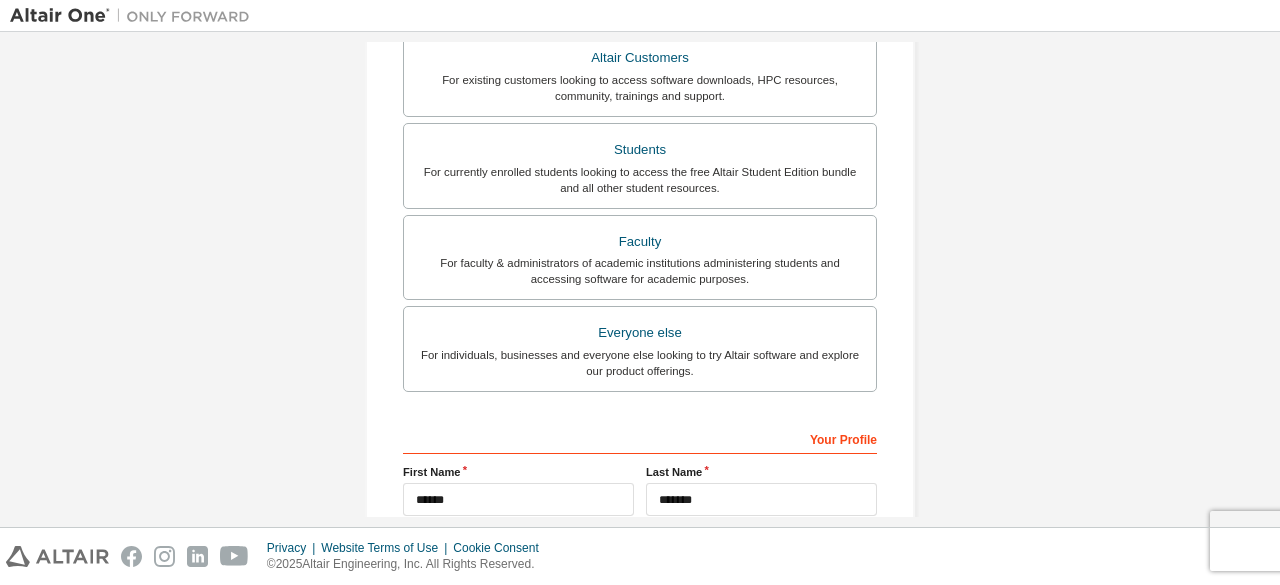 scroll, scrollTop: 578, scrollLeft: 0, axis: vertical 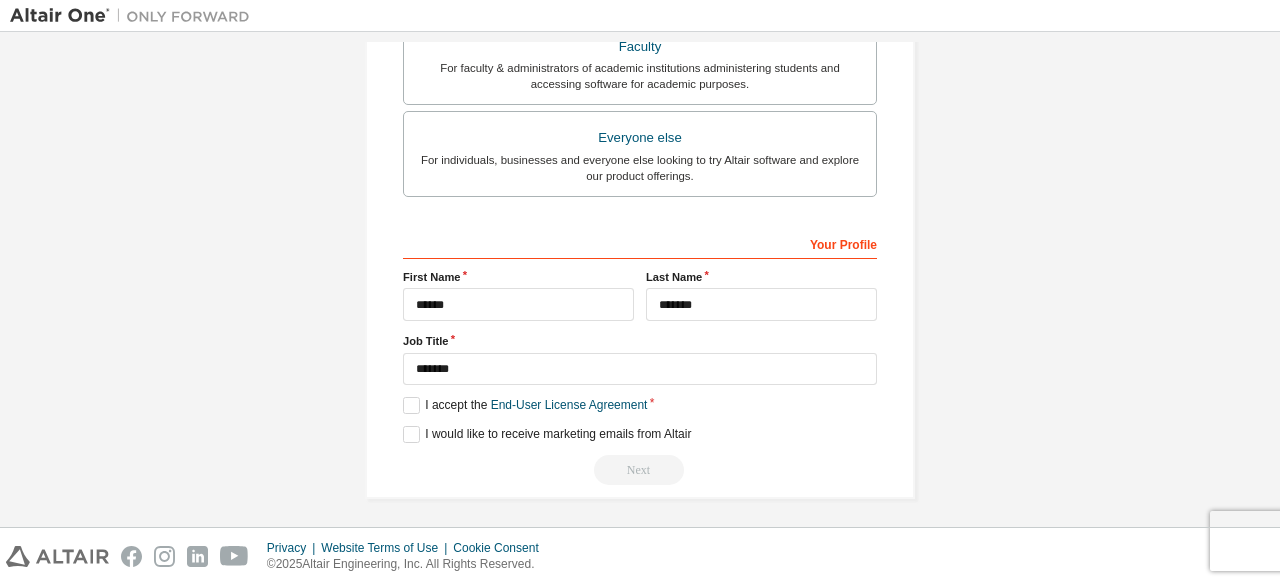 click on "Next" at bounding box center (640, 470) 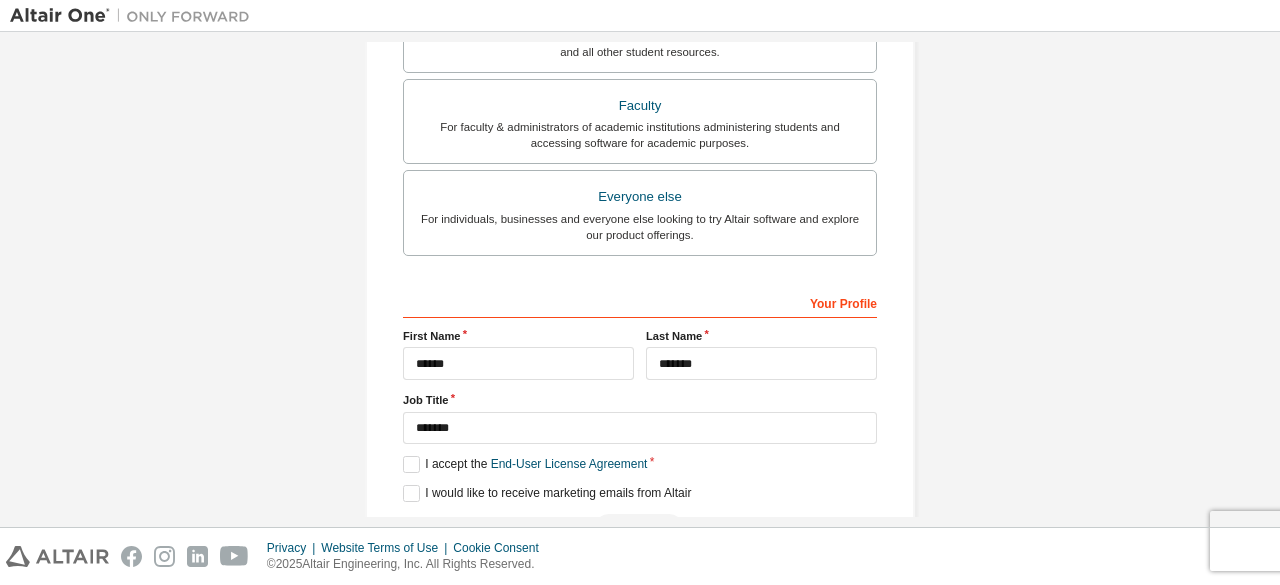 scroll, scrollTop: 578, scrollLeft: 0, axis: vertical 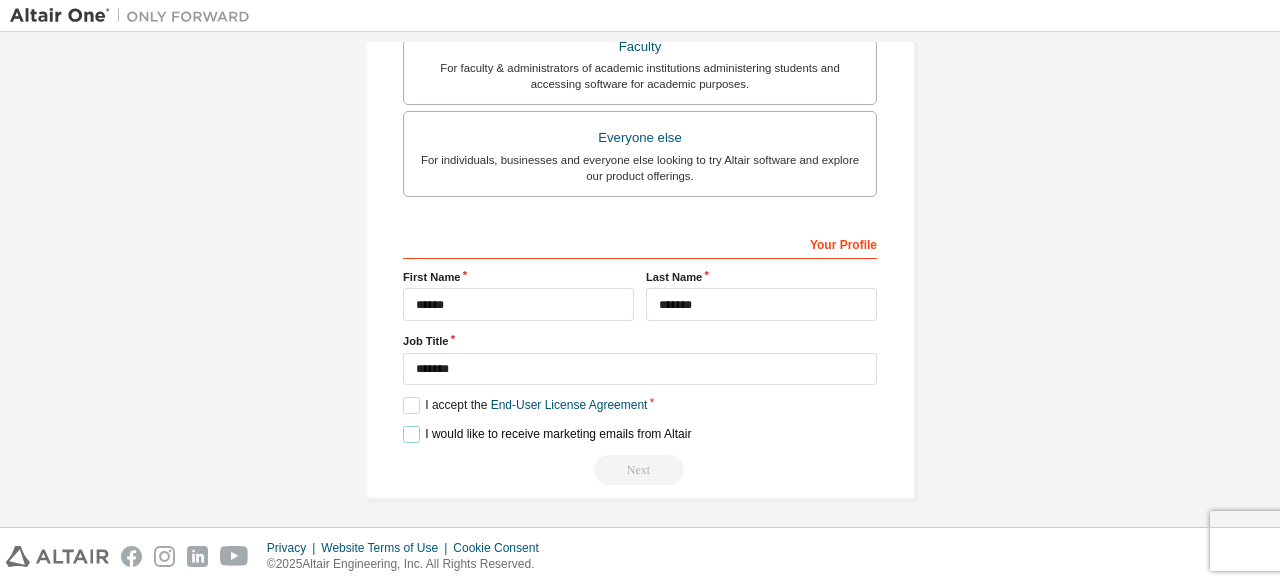 click on "I would like to receive marketing emails from Altair" at bounding box center [547, 434] 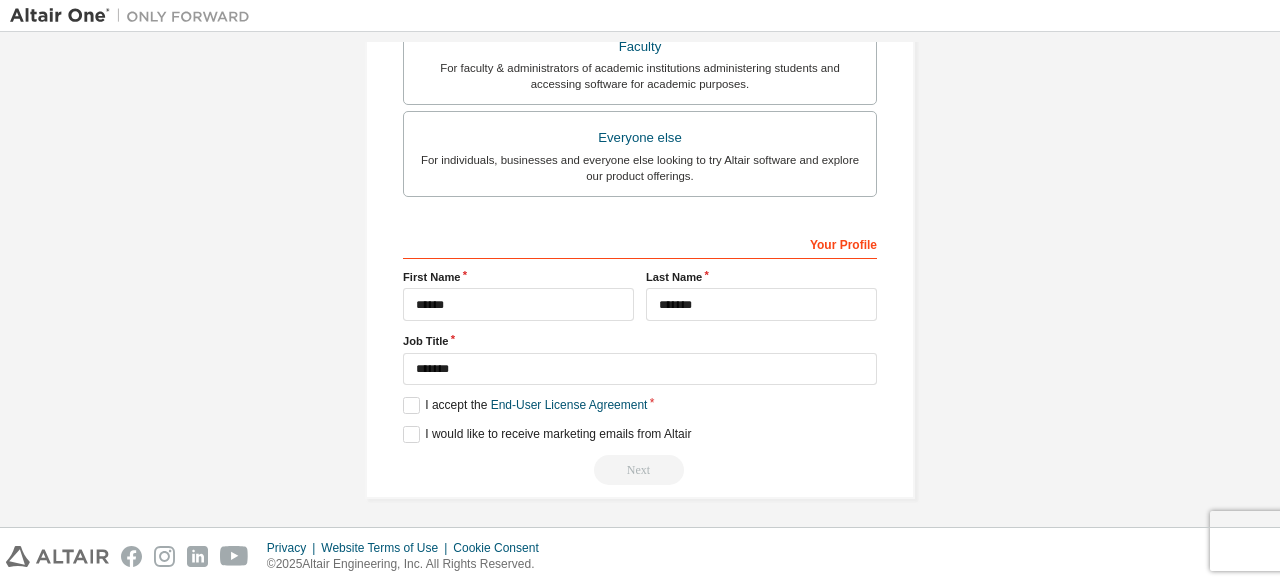 click on "Next" at bounding box center (640, 470) 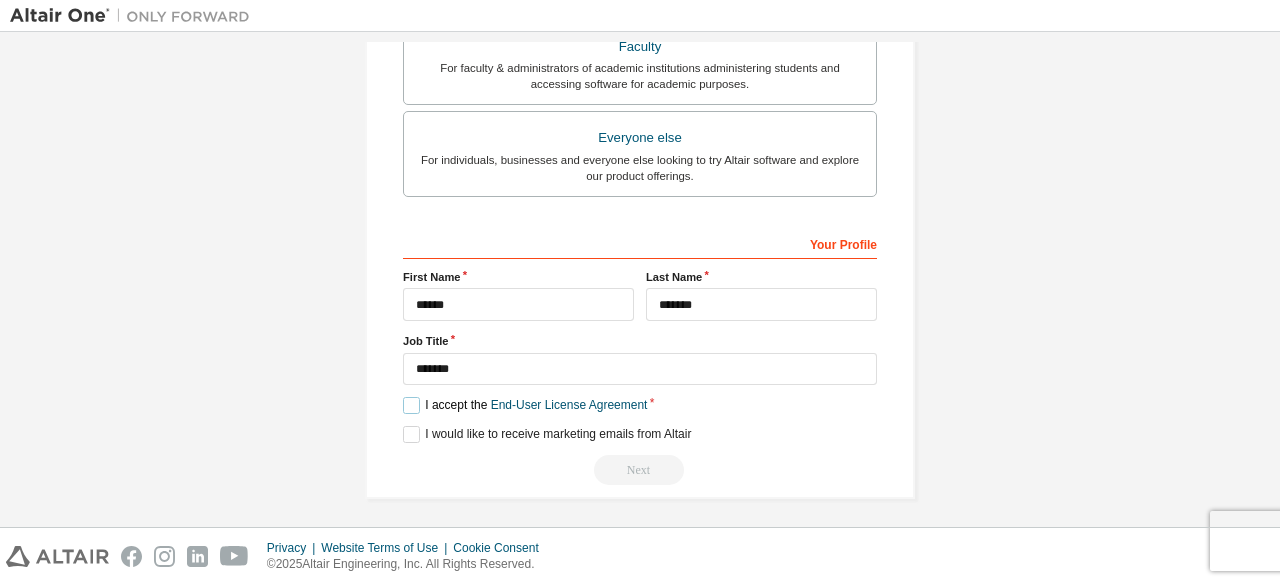 click on "I accept the    End-User License Agreement" at bounding box center (525, 405) 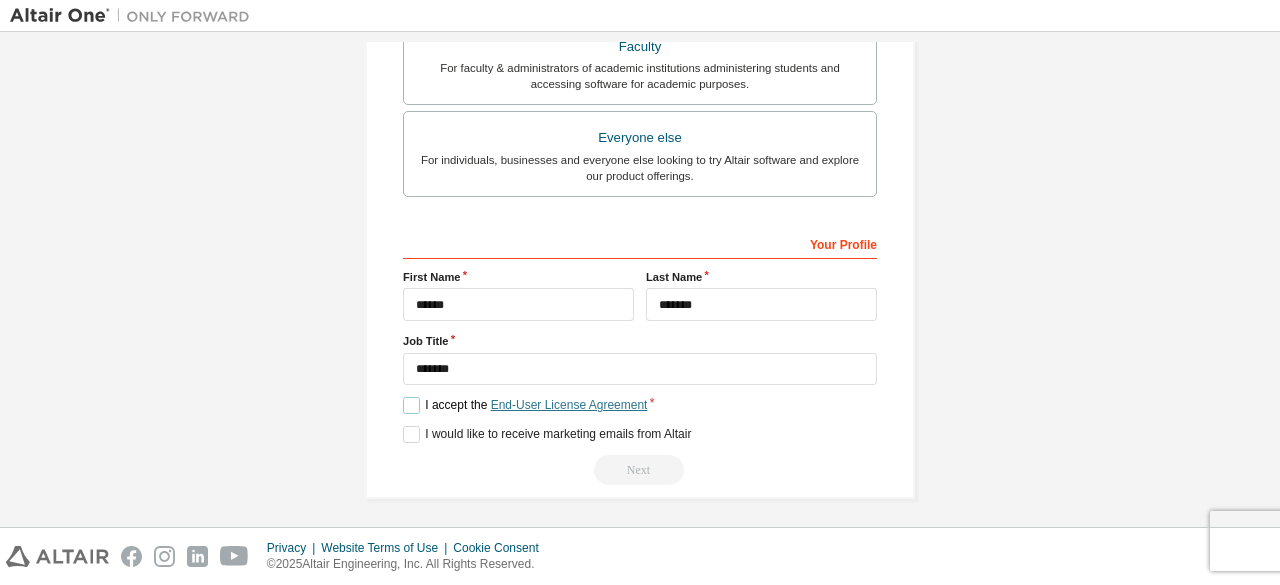 click on "End-User License Agreement" at bounding box center [569, 405] 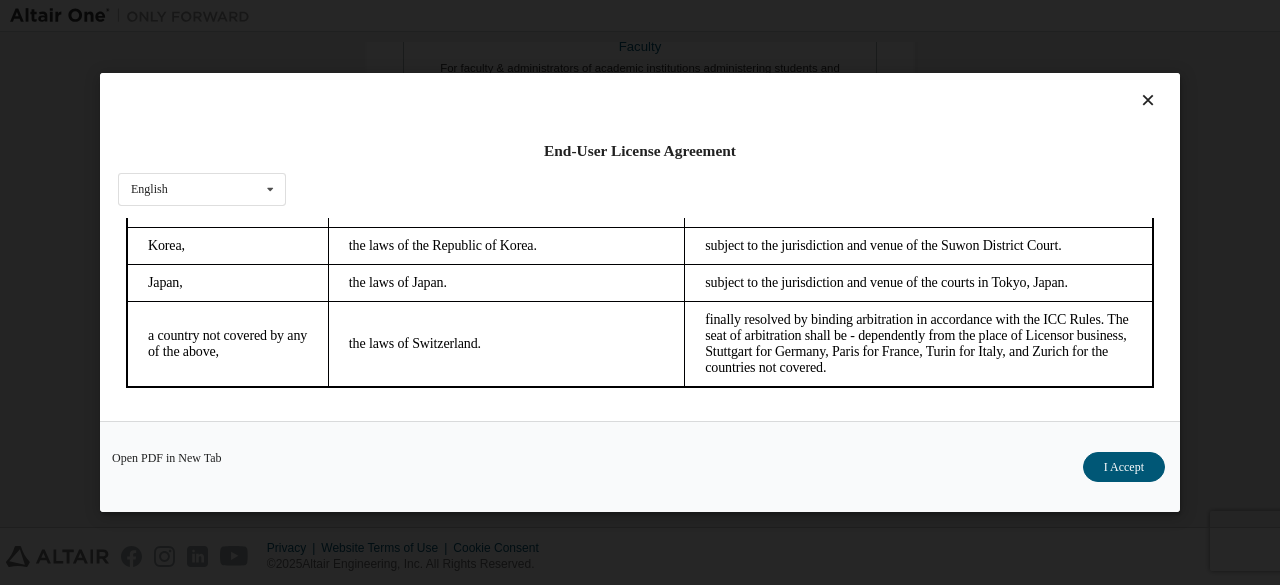 scroll, scrollTop: 5643, scrollLeft: 0, axis: vertical 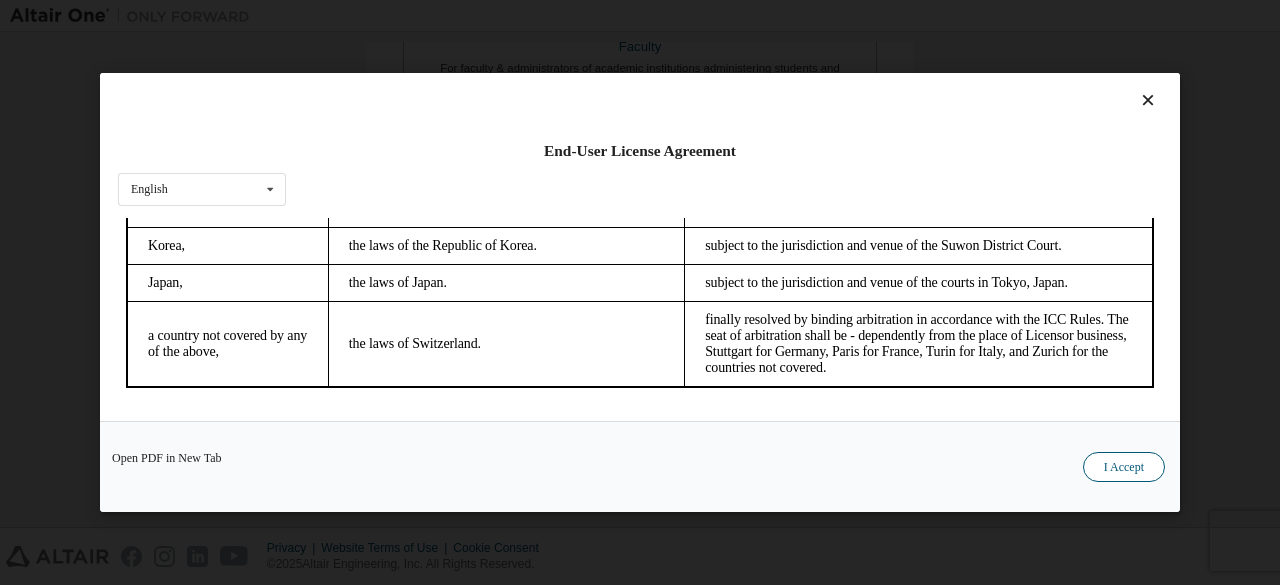 click on "I Accept" at bounding box center [1124, 467] 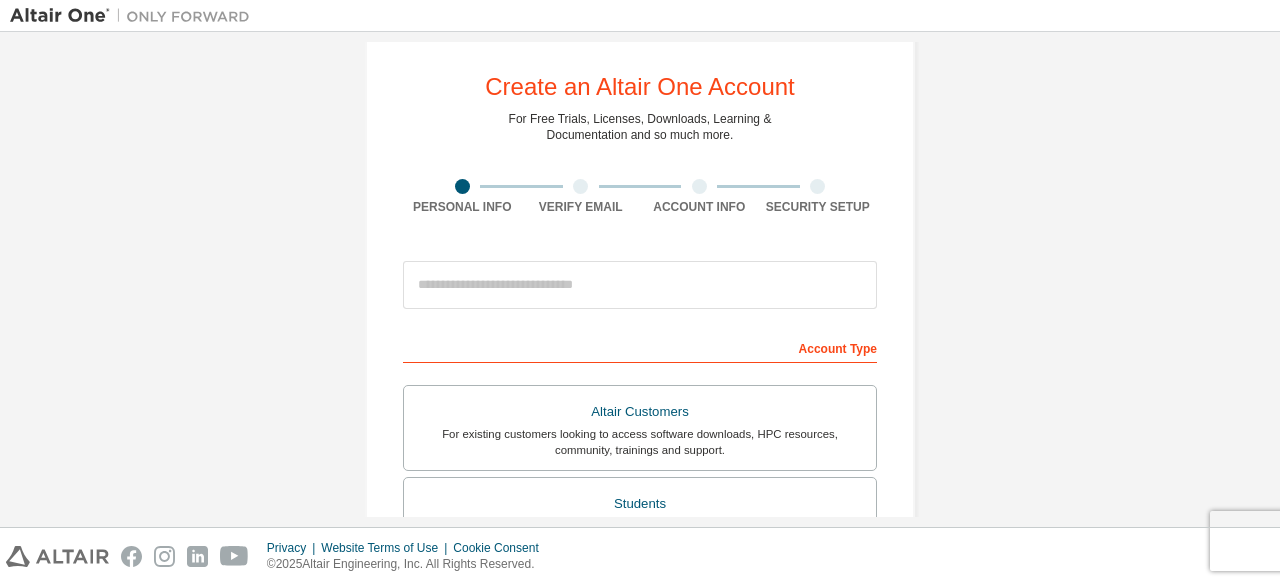 scroll, scrollTop: 0, scrollLeft: 0, axis: both 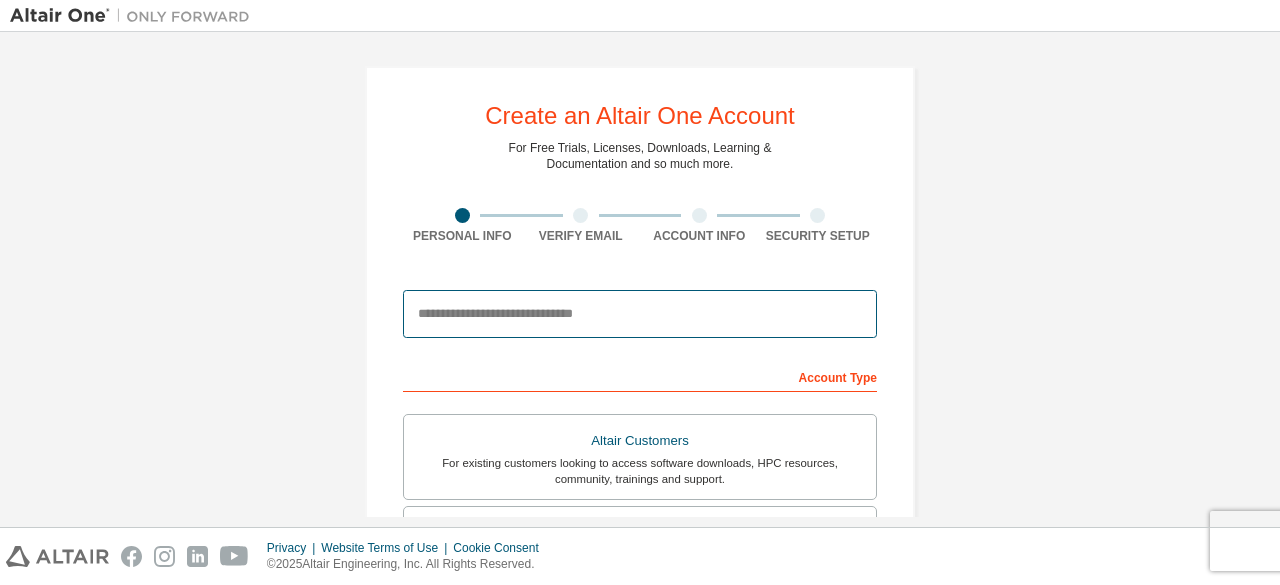 click at bounding box center (640, 314) 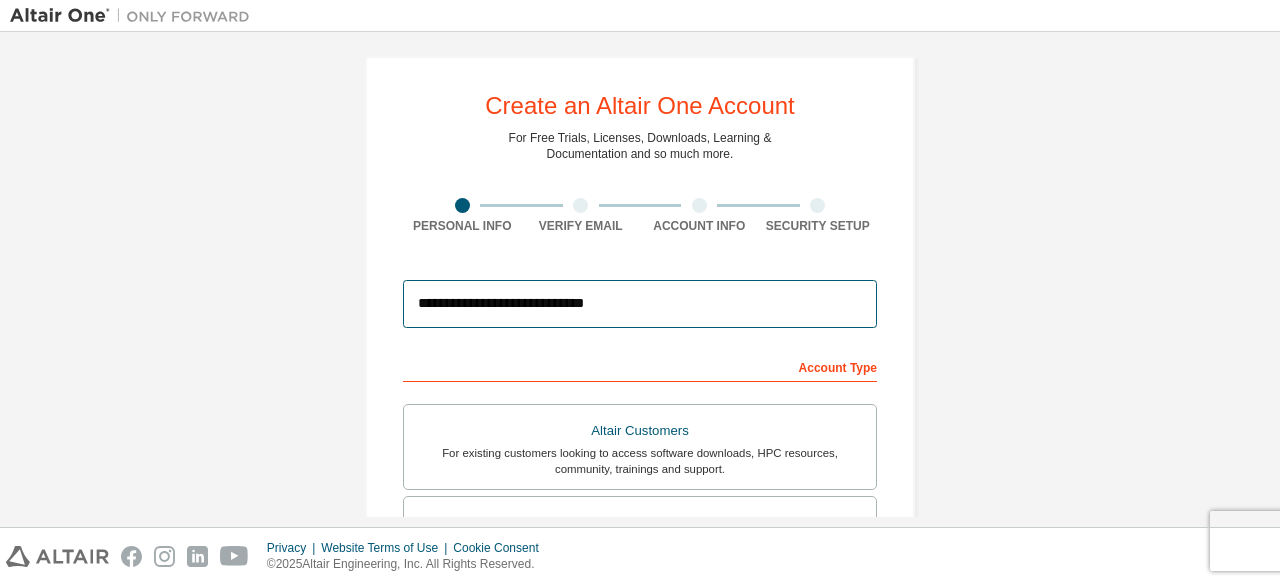 scroll, scrollTop: 0, scrollLeft: 0, axis: both 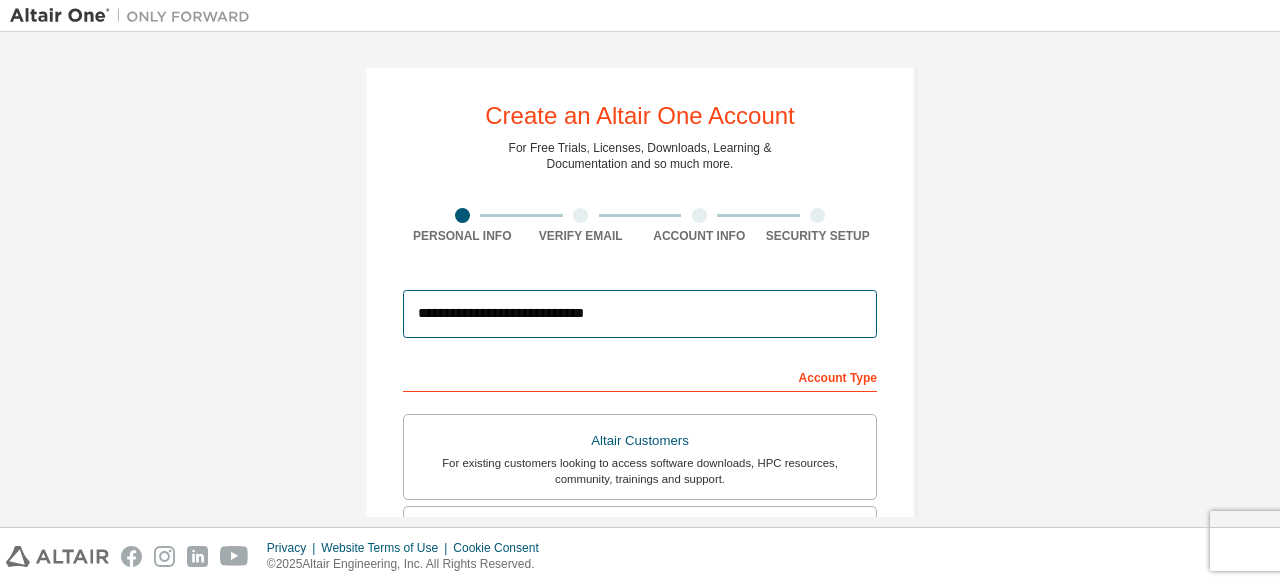 click on "**********" at bounding box center [640, 314] 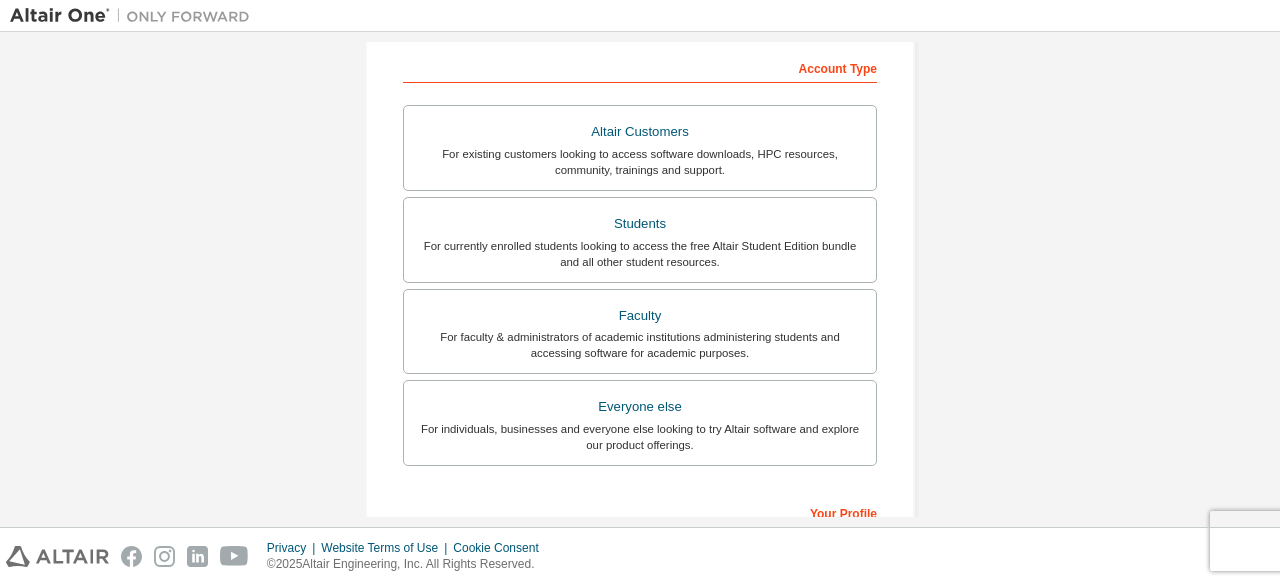 scroll, scrollTop: 310, scrollLeft: 0, axis: vertical 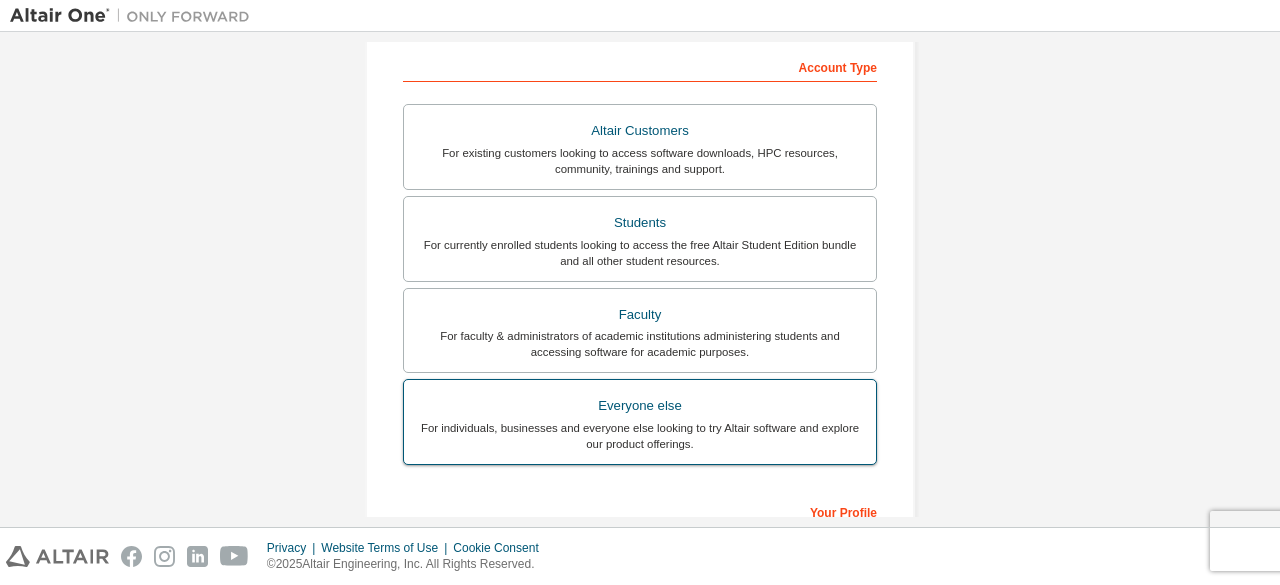 click on "Everyone else For individuals, businesses and everyone else looking to try Altair software and explore our product offerings." at bounding box center [640, 422] 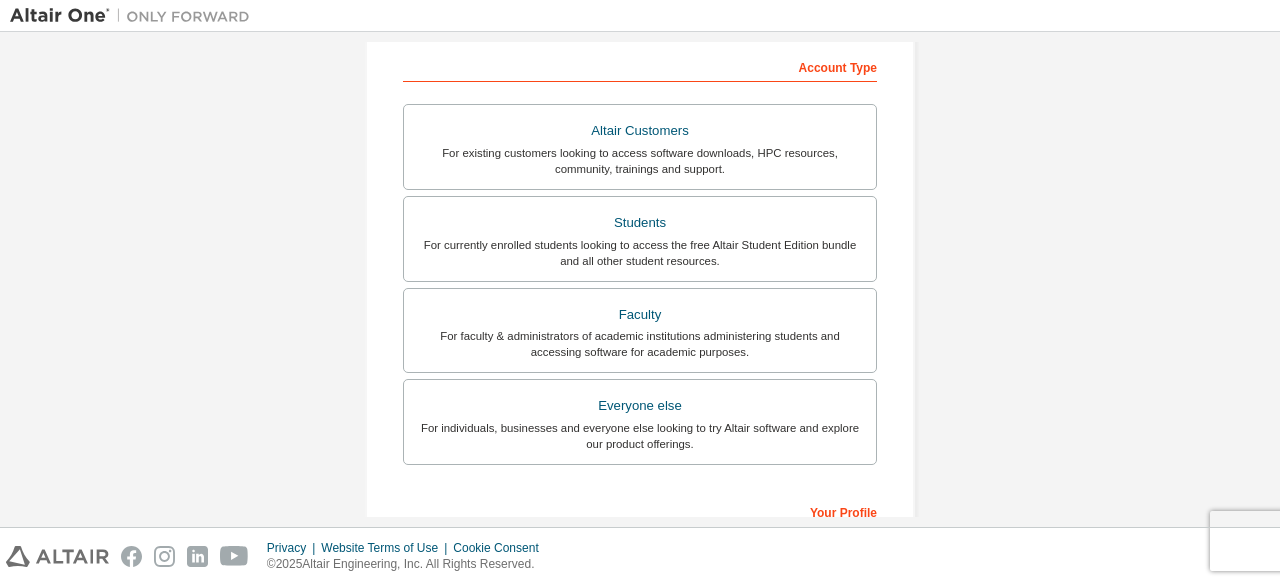 click on "**********" at bounding box center [640, 279] 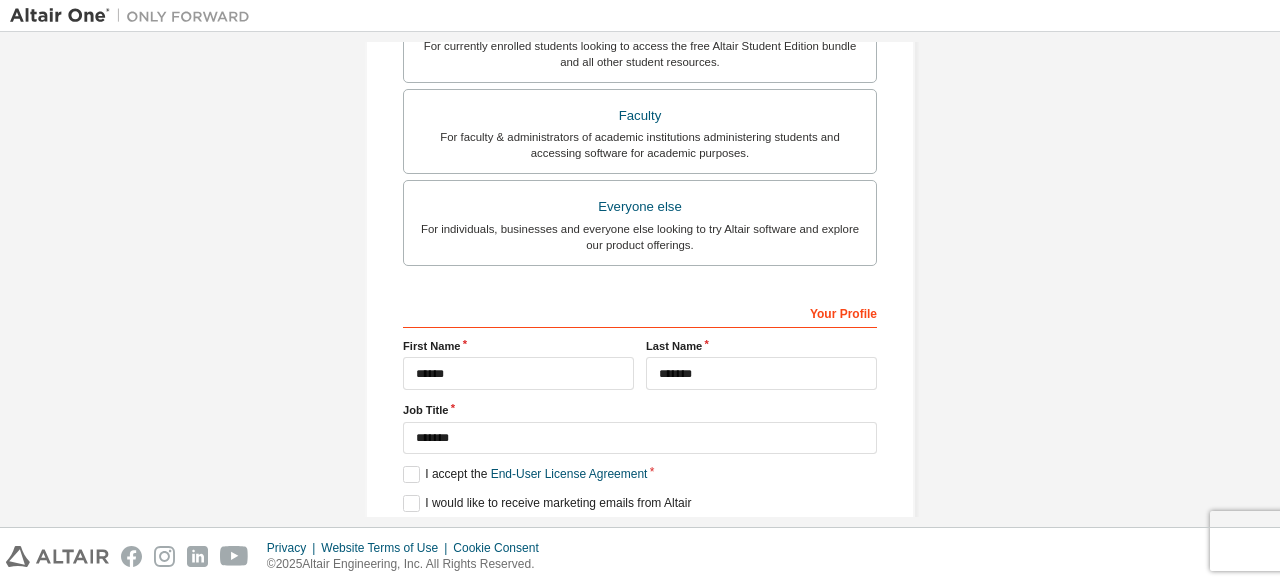scroll, scrollTop: 578, scrollLeft: 0, axis: vertical 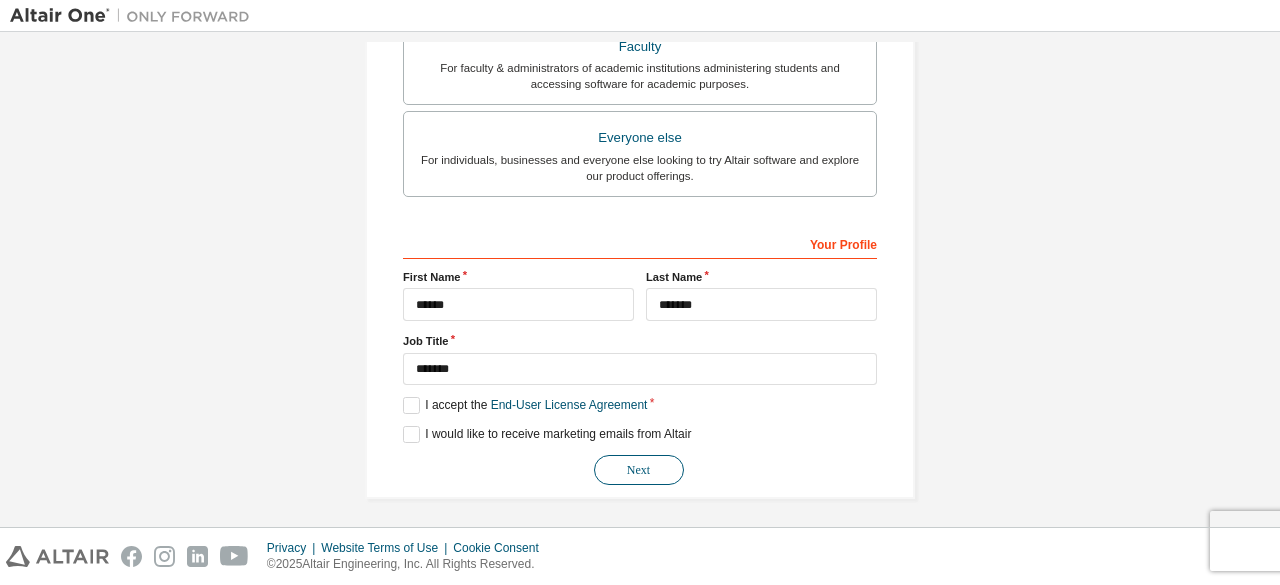click on "Next" at bounding box center (639, 470) 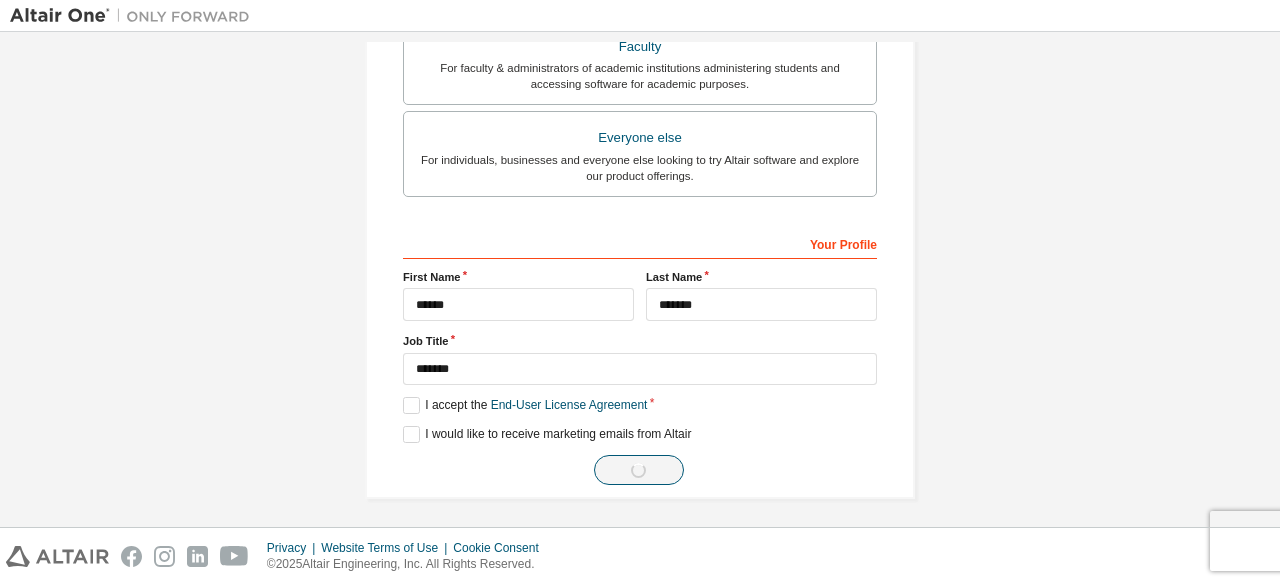 scroll, scrollTop: 0, scrollLeft: 0, axis: both 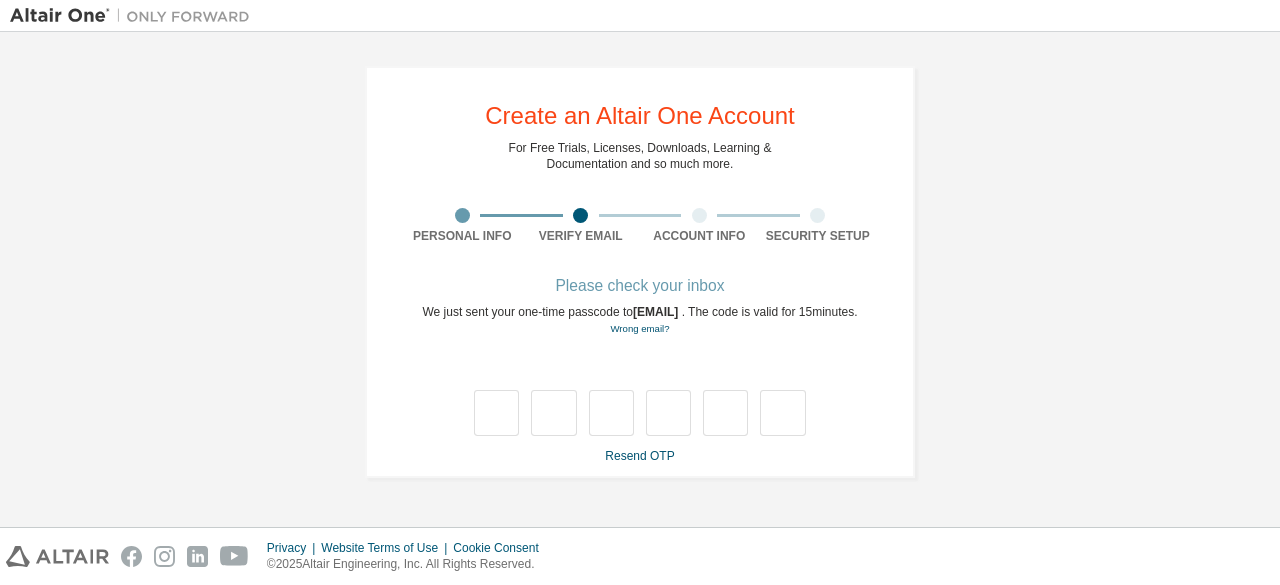 type on "*" 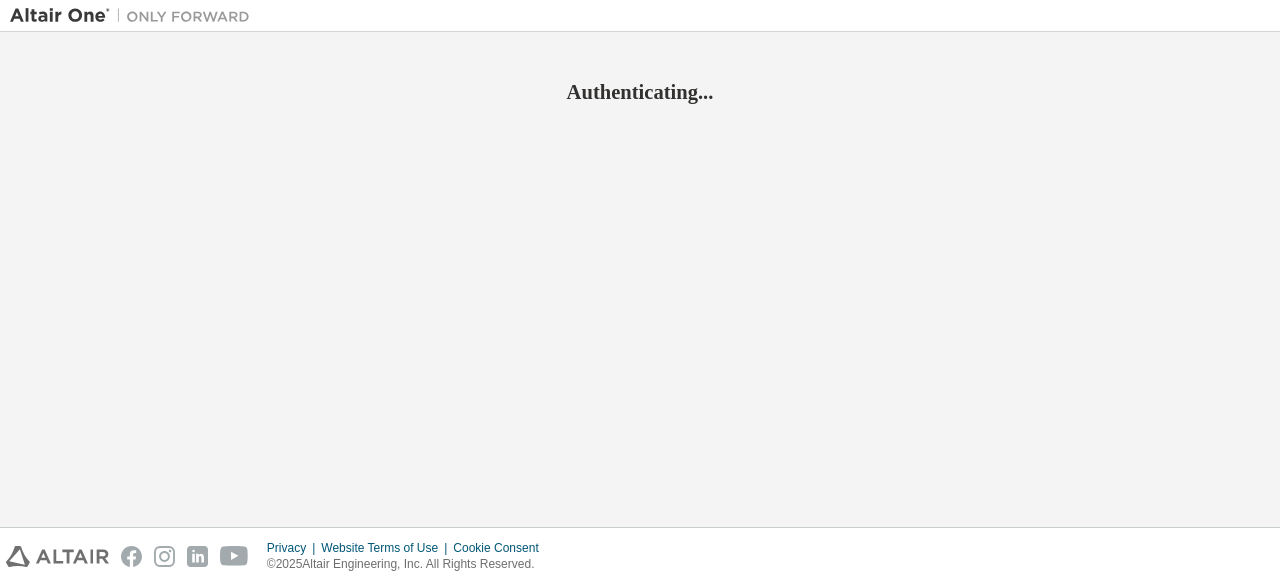 scroll, scrollTop: 0, scrollLeft: 0, axis: both 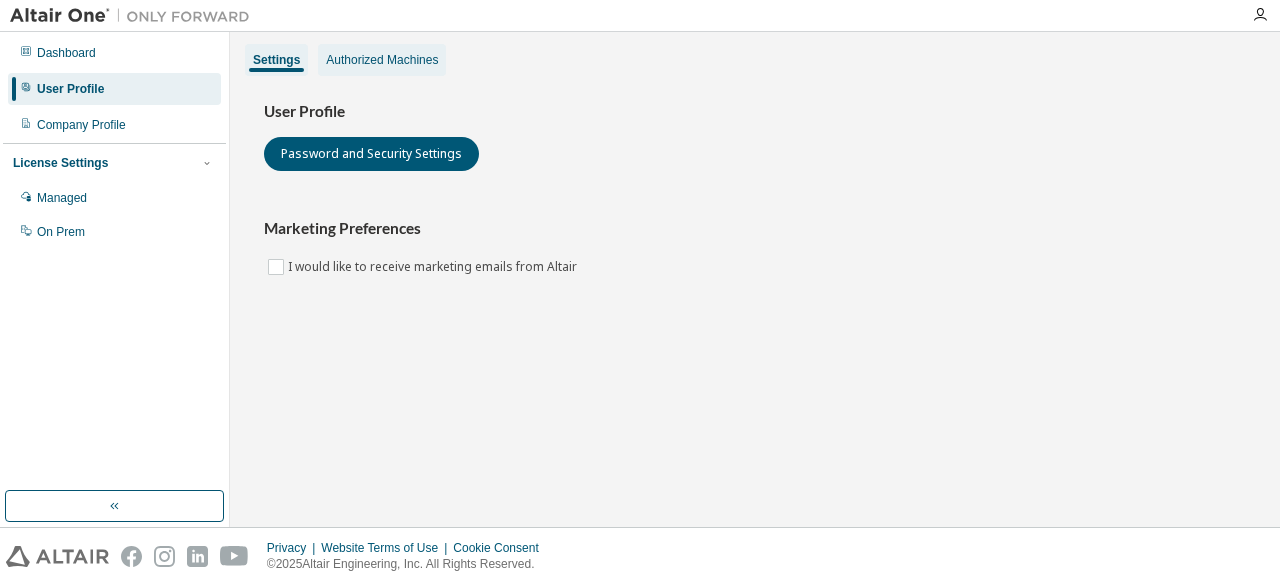 click on "Authorized Machines" at bounding box center (382, 60) 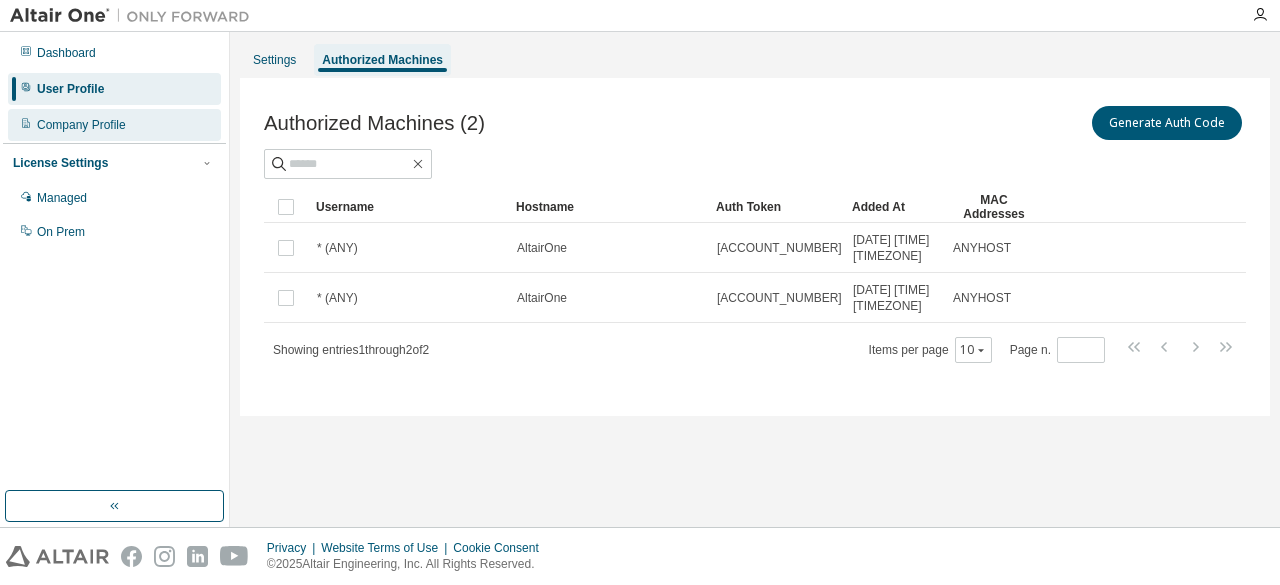 click on "Company Profile" at bounding box center (114, 125) 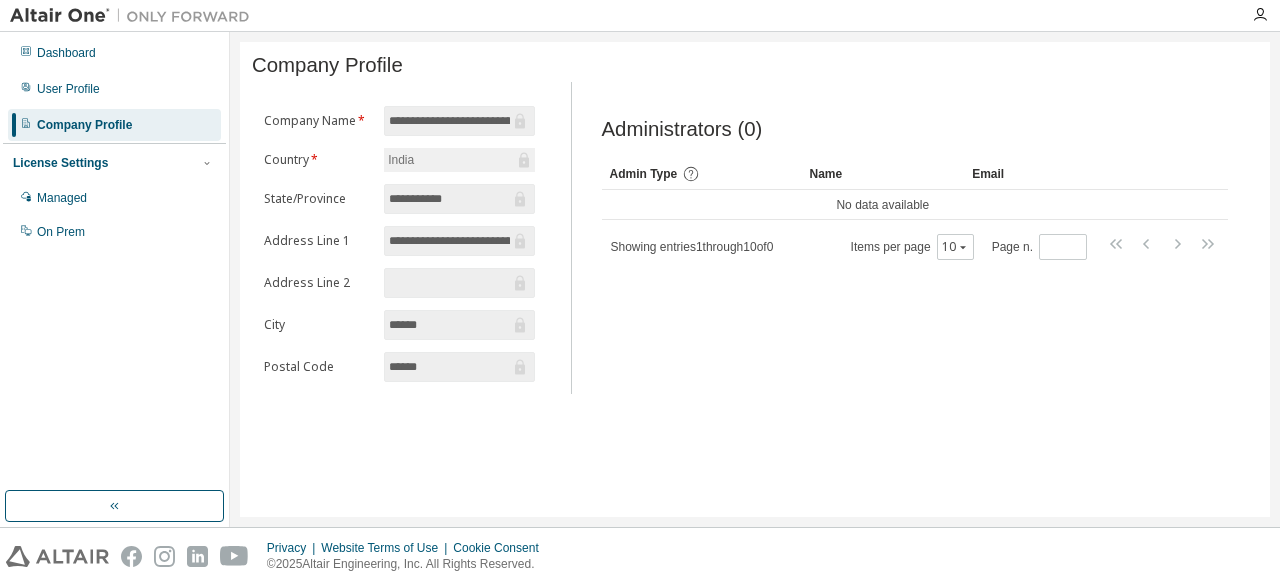 scroll, scrollTop: 0, scrollLeft: 26, axis: horizontal 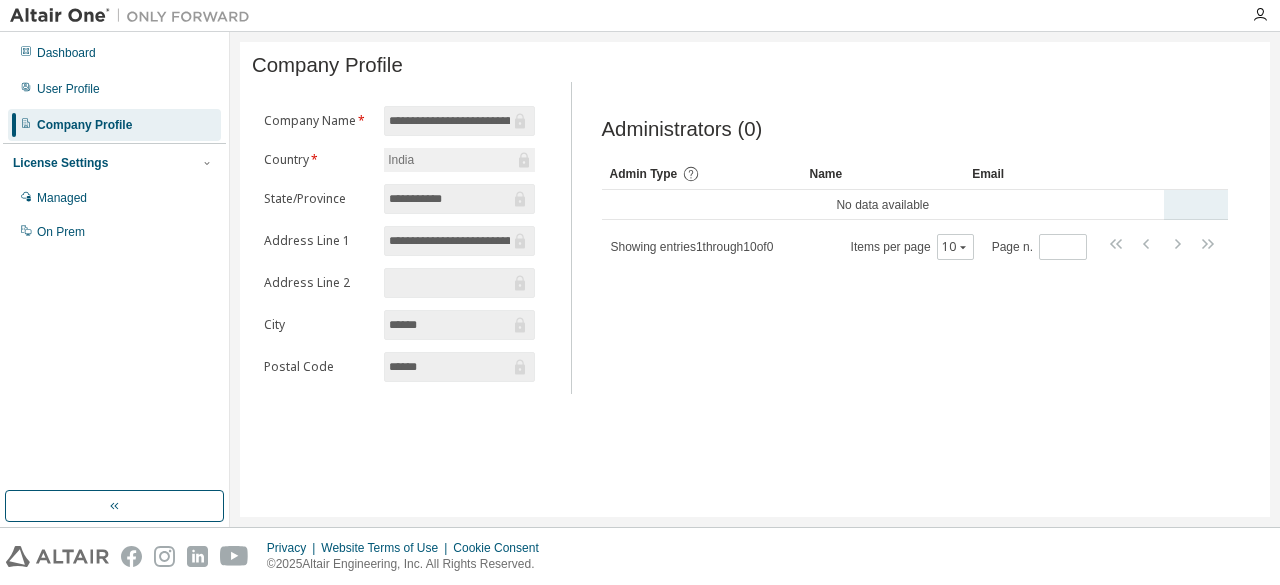 click on "No data available" at bounding box center (883, 205) 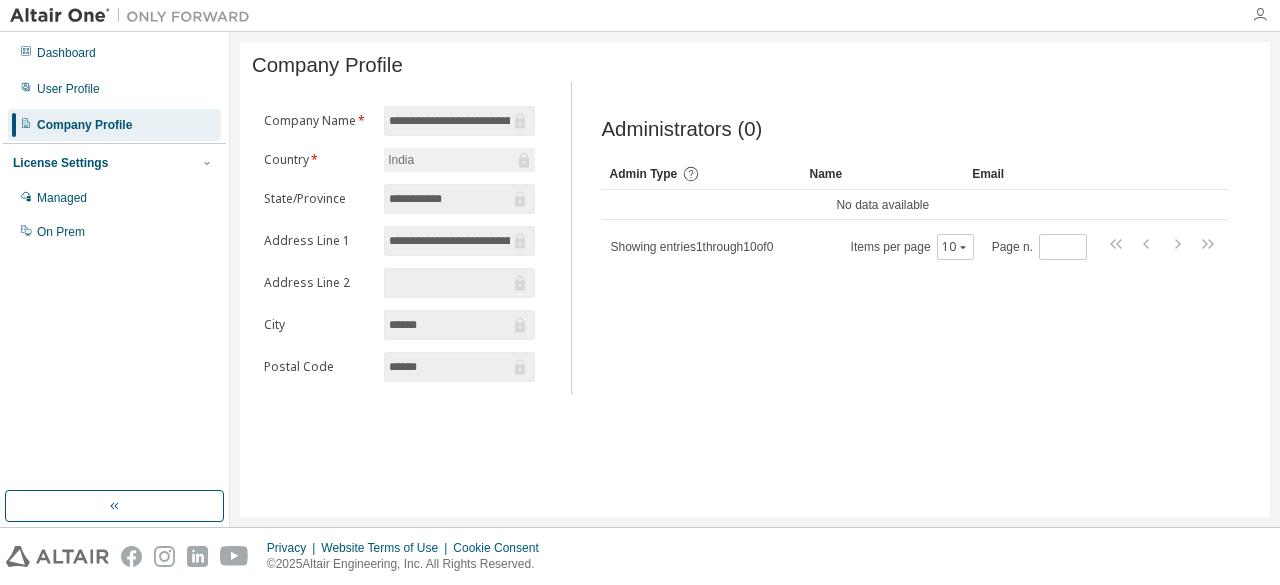 click at bounding box center (1260, 15) 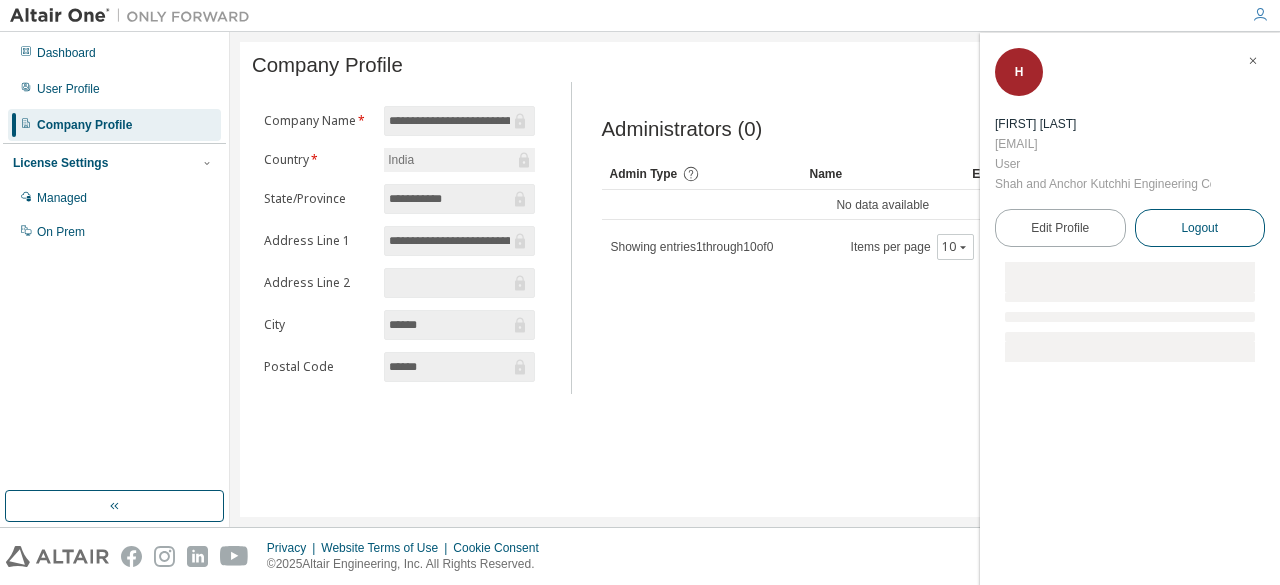 click on "Logout" at bounding box center [1199, 228] 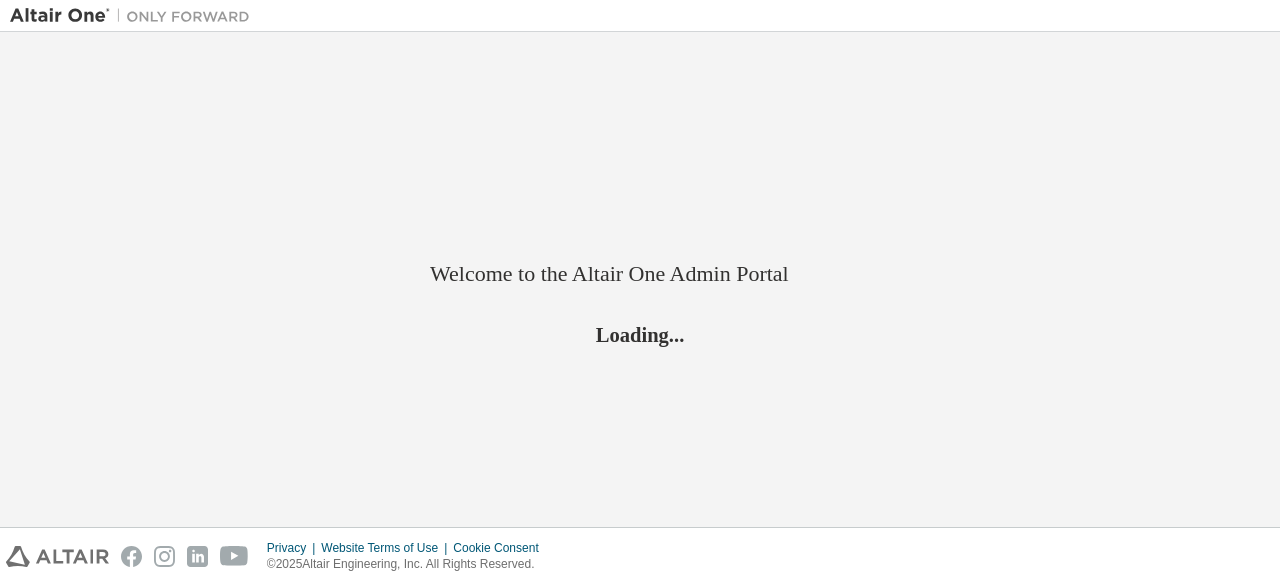 scroll, scrollTop: 0, scrollLeft: 0, axis: both 